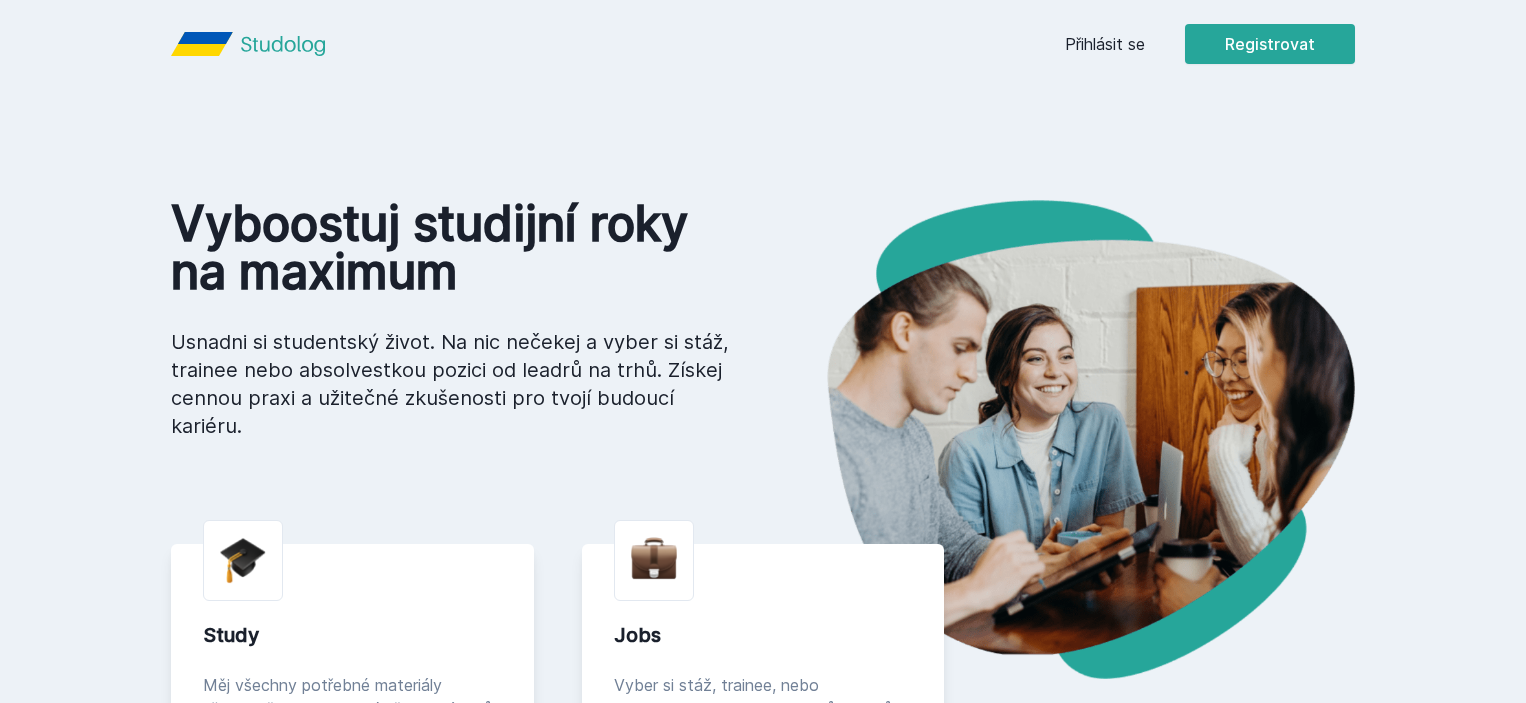 scroll, scrollTop: 0, scrollLeft: 0, axis: both 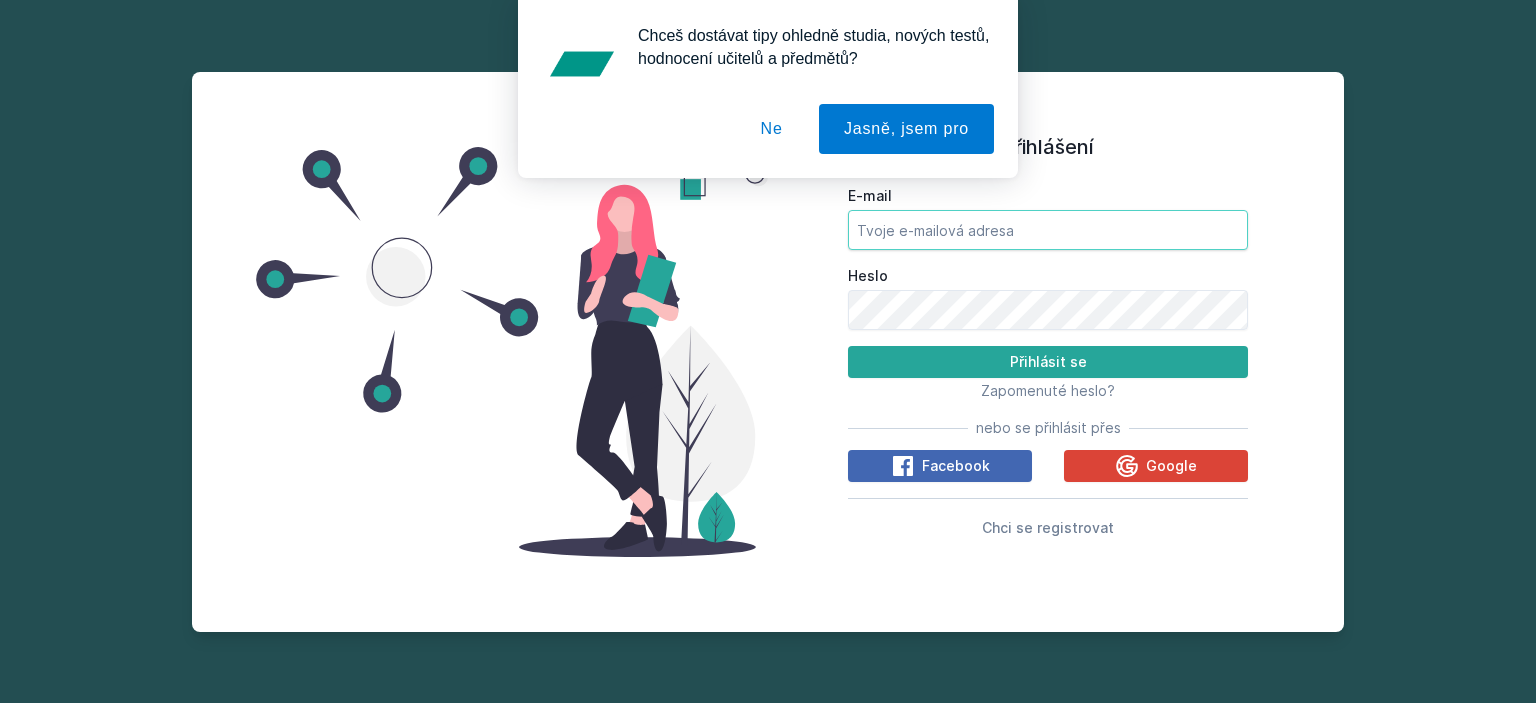 type on "[EMAIL]" 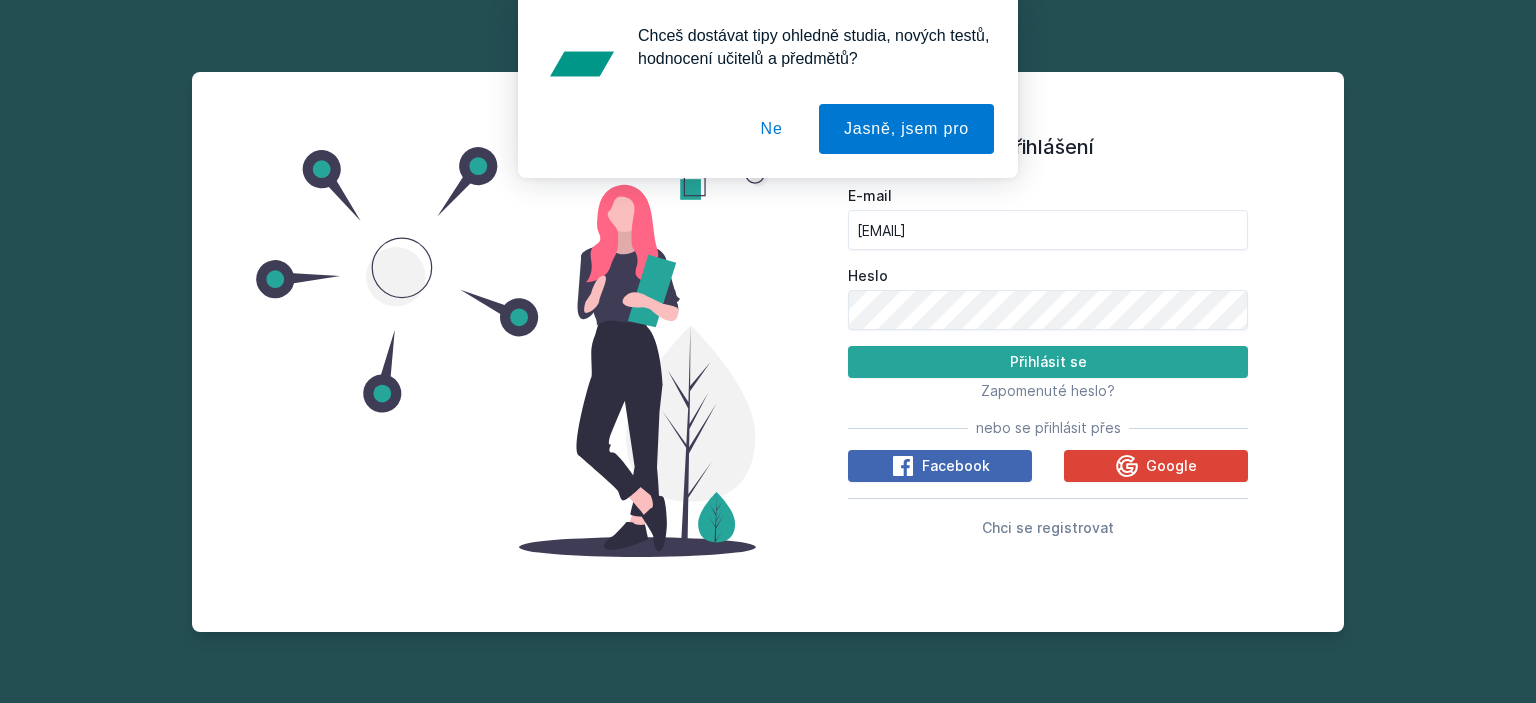 click on "E-mail
[EMAIL]
Heslo
Přihlásit se" at bounding box center [1048, 282] 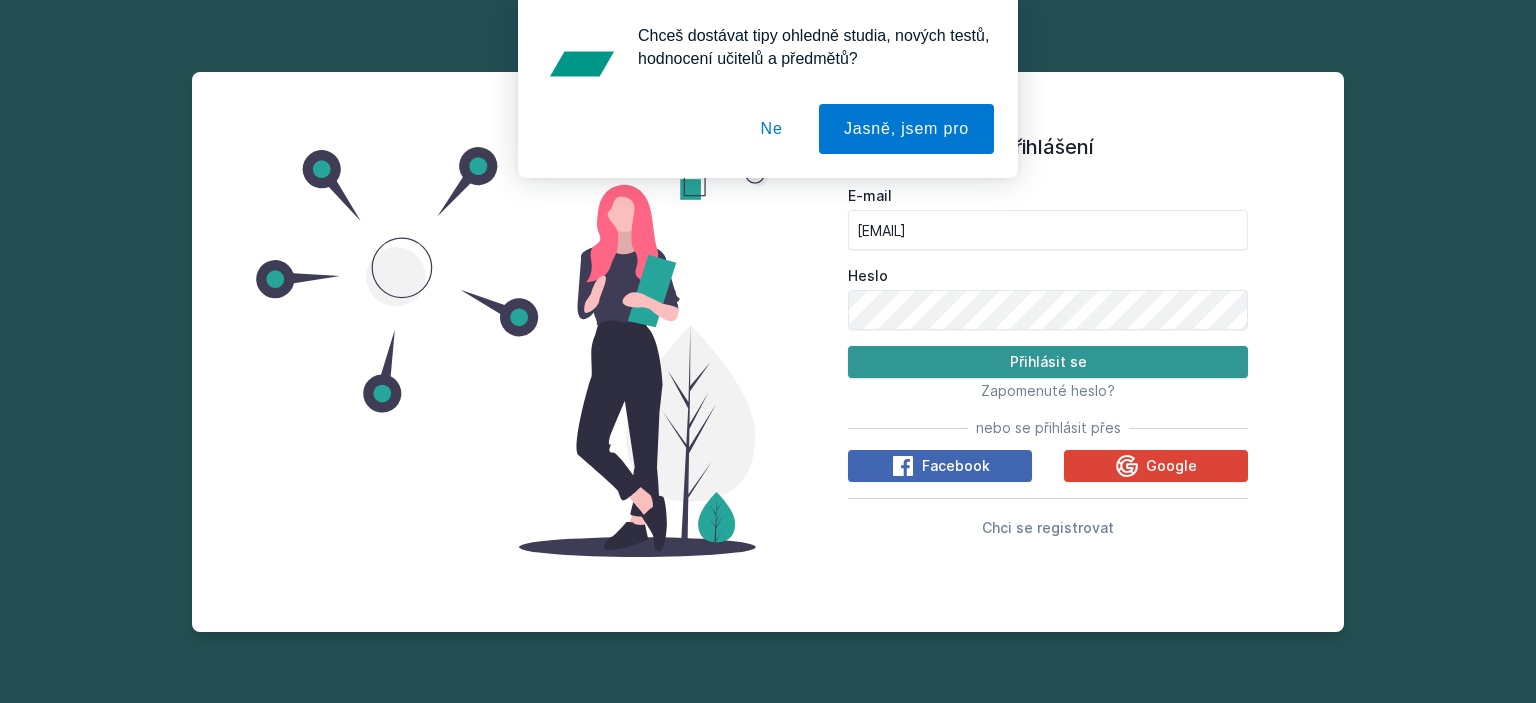 click on "Přihlásit se" at bounding box center [1048, 362] 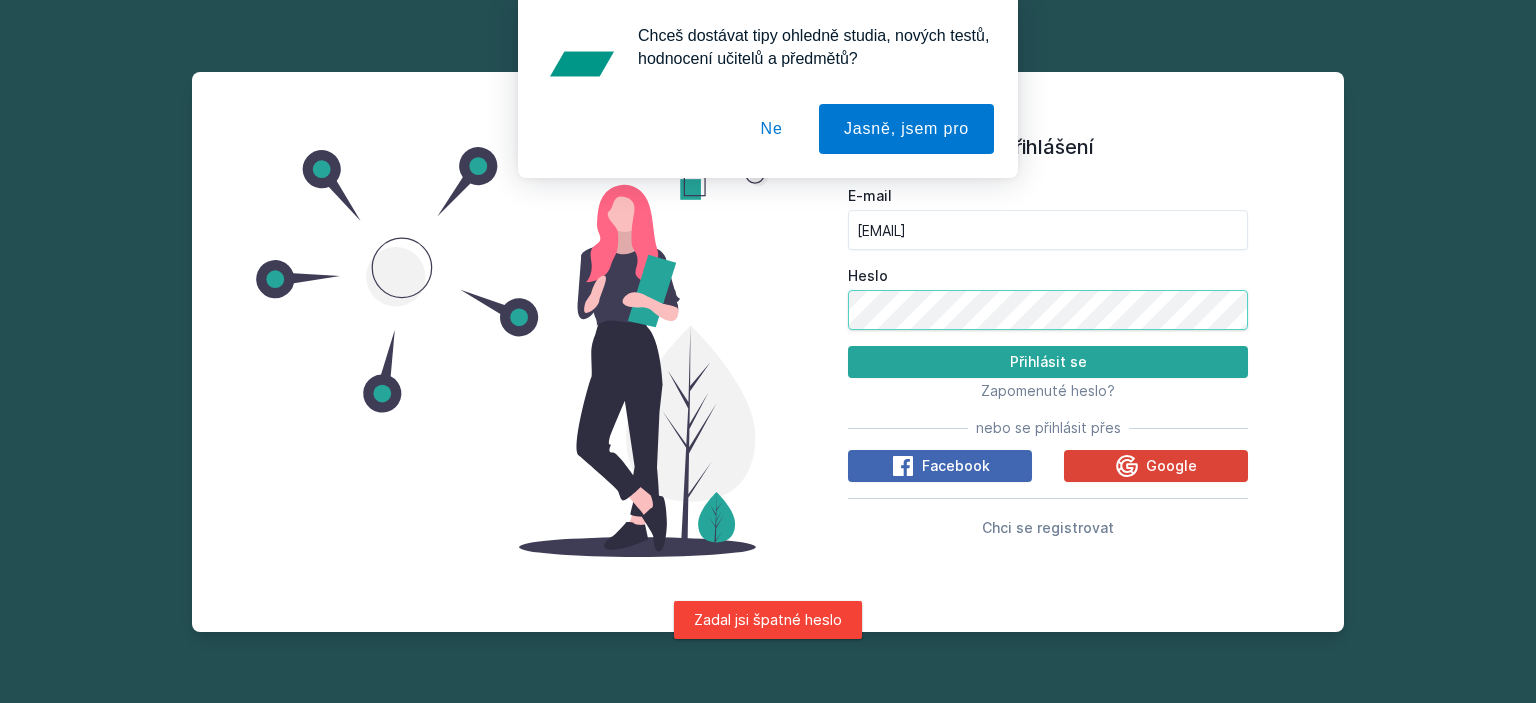 click on "Přihlášení
E-mail
[EMAIL]
Heslo
Přihlásit se
Zapomenuté heslo?
nebo se přihlásit přes
Facebook
Google
Chci se registrovat" at bounding box center (1048, 352) 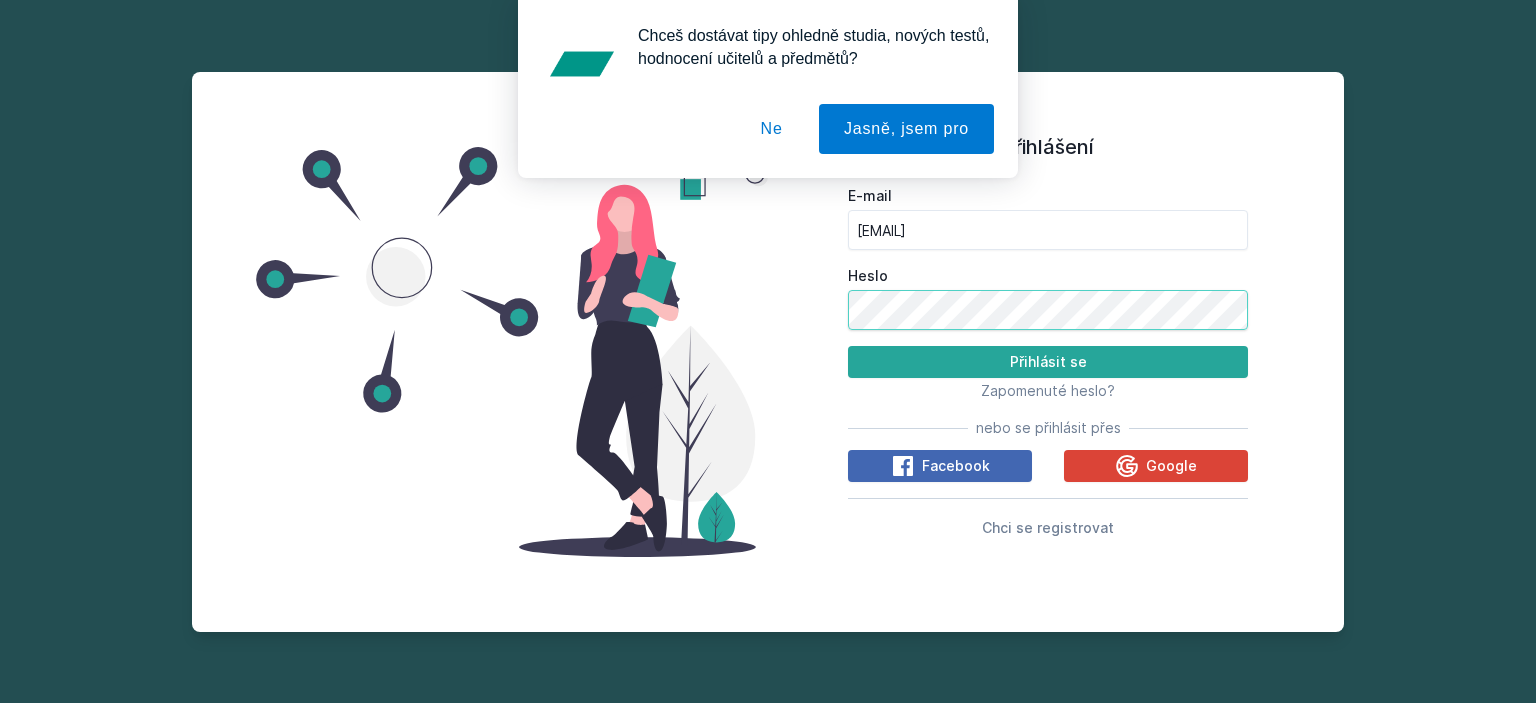 click on "Přihlásit se" at bounding box center (1048, 362) 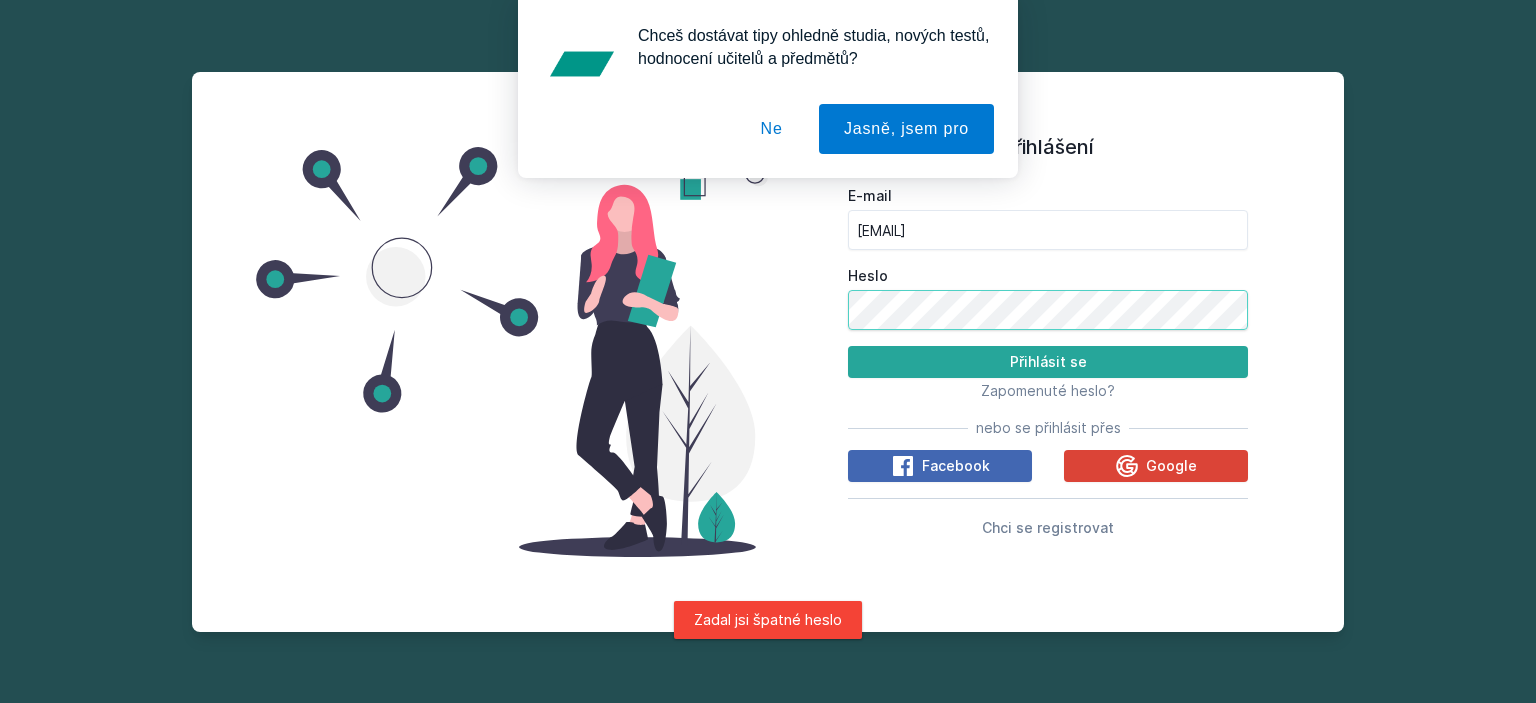 click on "Přihlášení
E-mail
[EMAIL]
Heslo
Přihlásit se
Zapomenuté heslo?
nebo se přihlásit přes
Facebook
Google
Chci se registrovat" at bounding box center (768, 352) 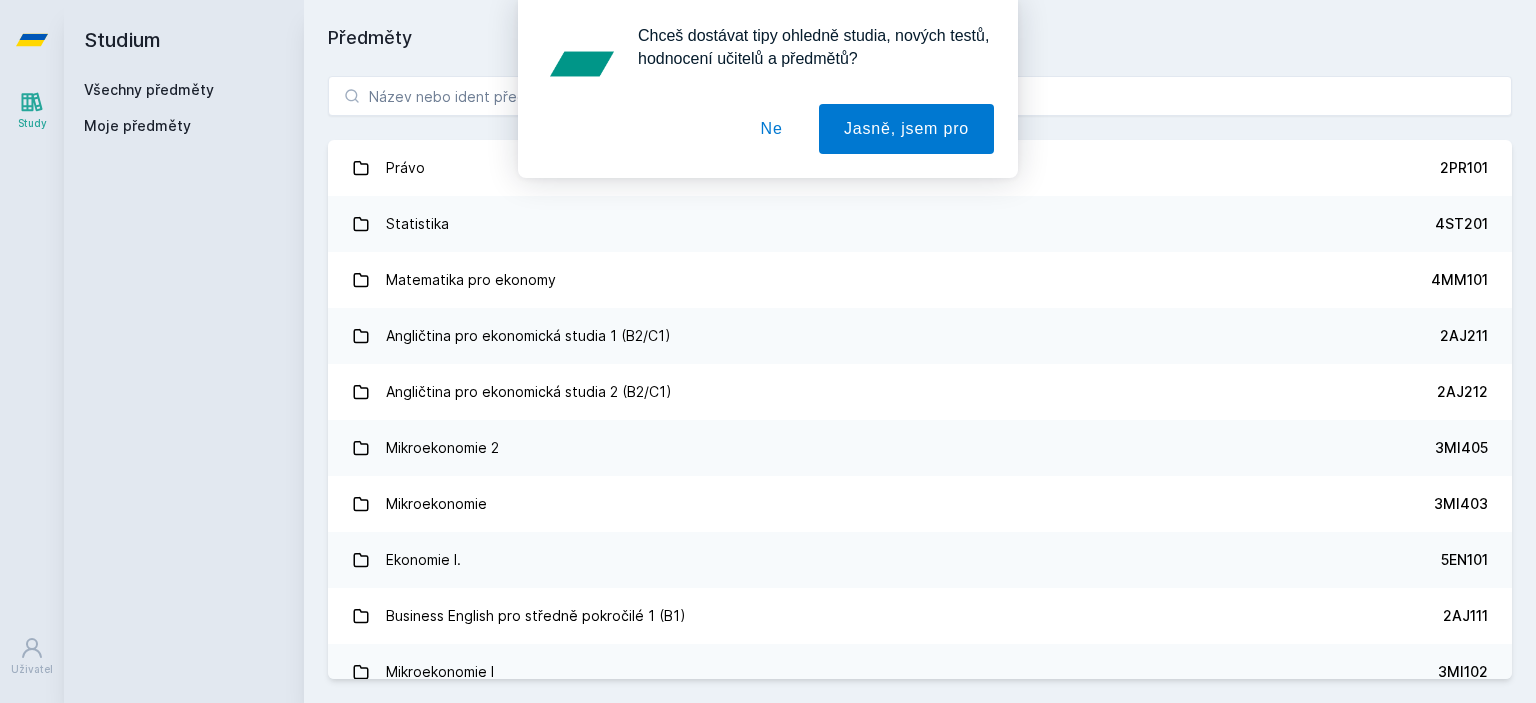 click on "Chceš dostávat tipy ohledně studia, nových testů, hodnocení učitelů a předmětů? Jasně, jsem pro Ne" at bounding box center [768, 89] 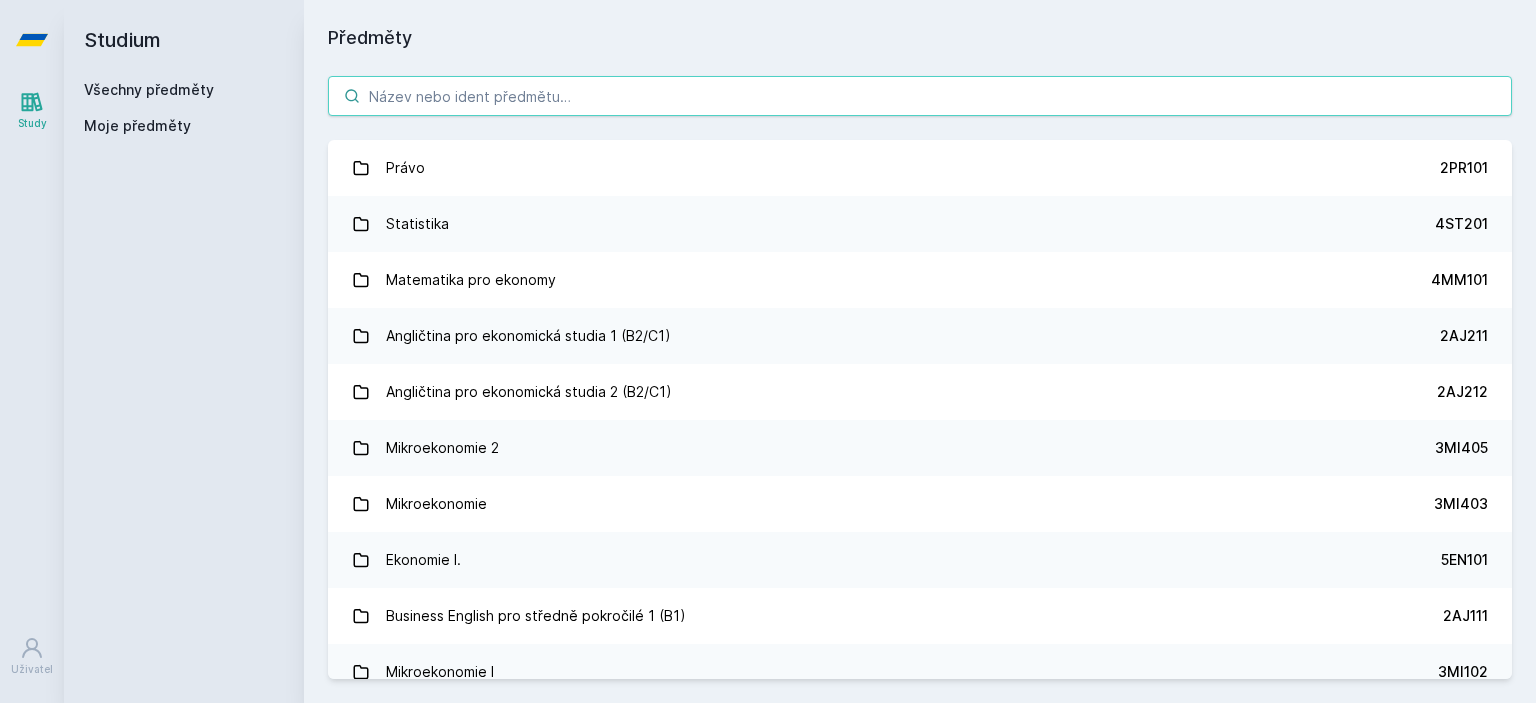 click at bounding box center [920, 96] 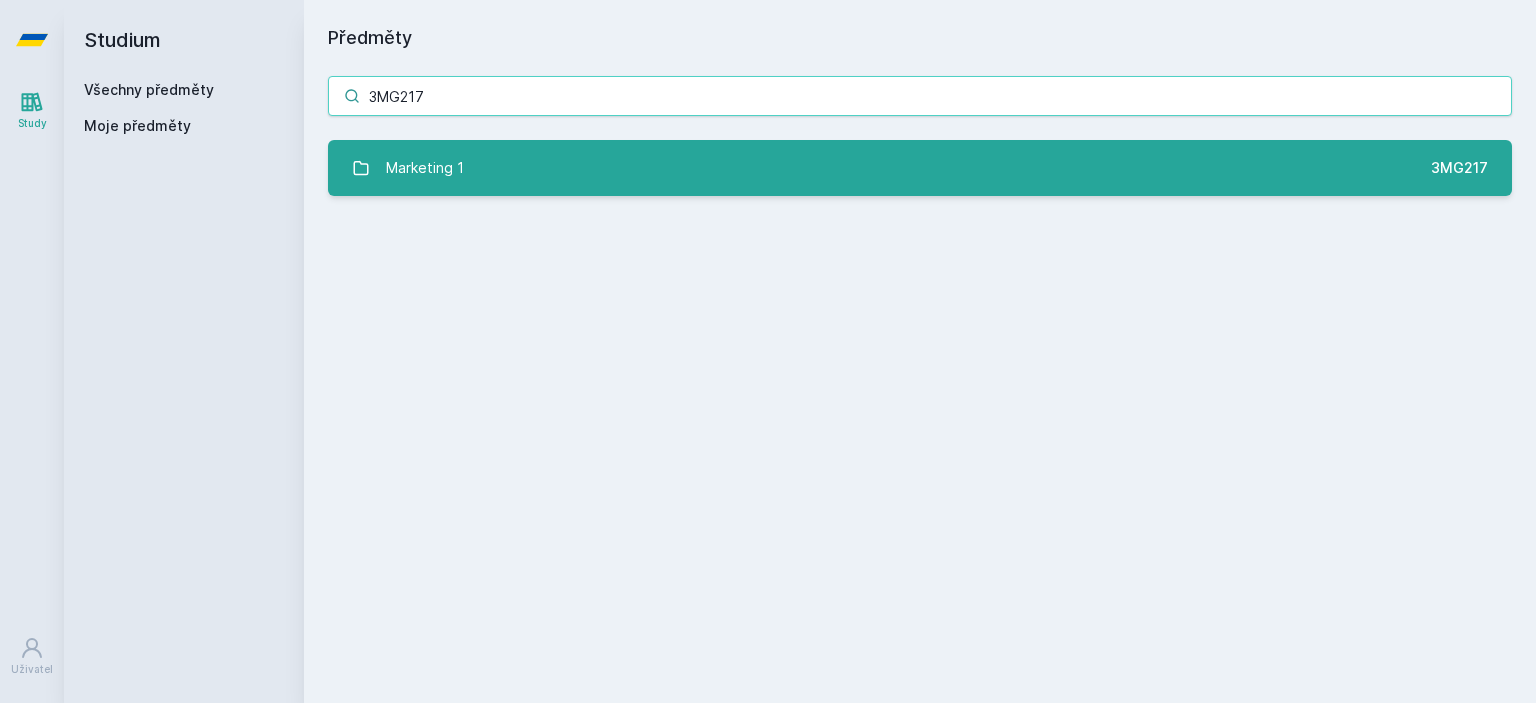 type on "3MG217" 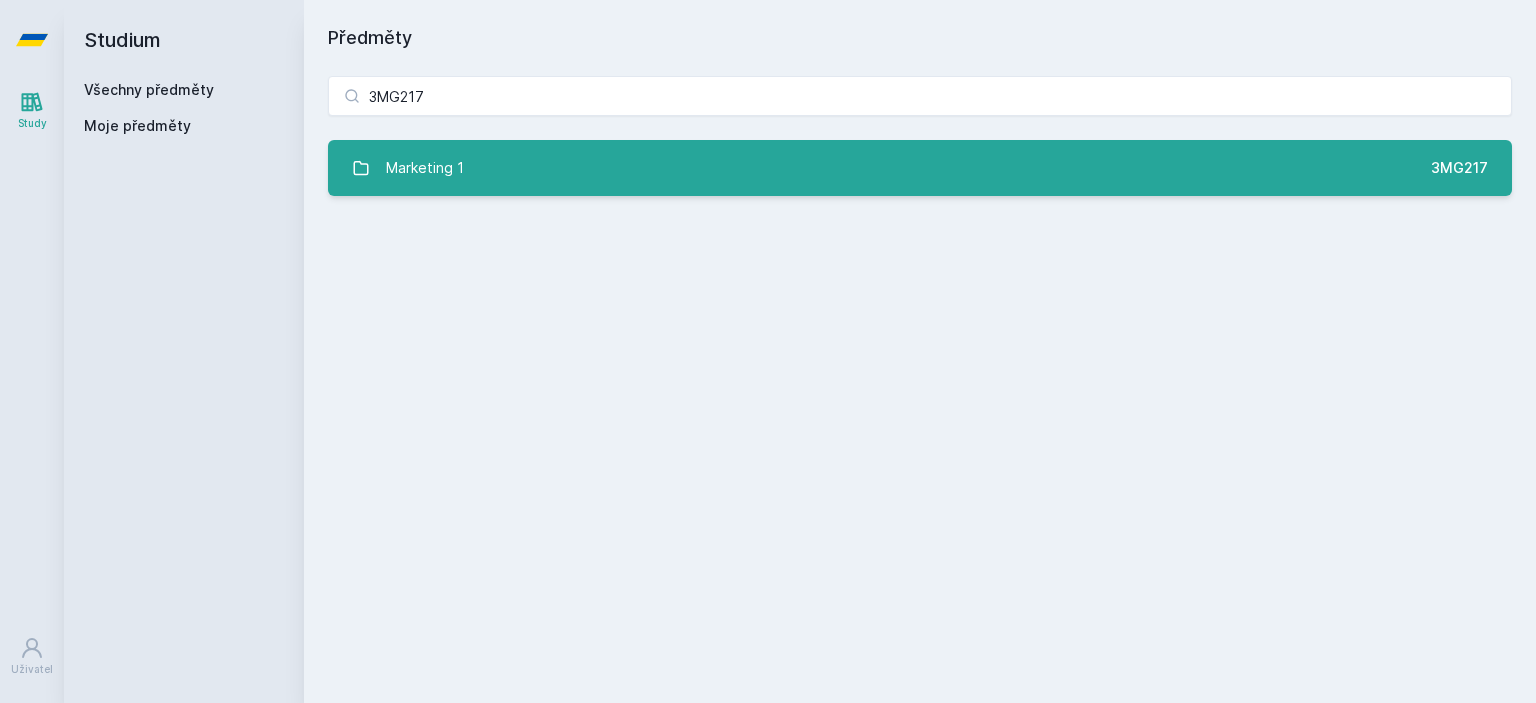 click on "Marketing 1   3MG217" at bounding box center [920, 168] 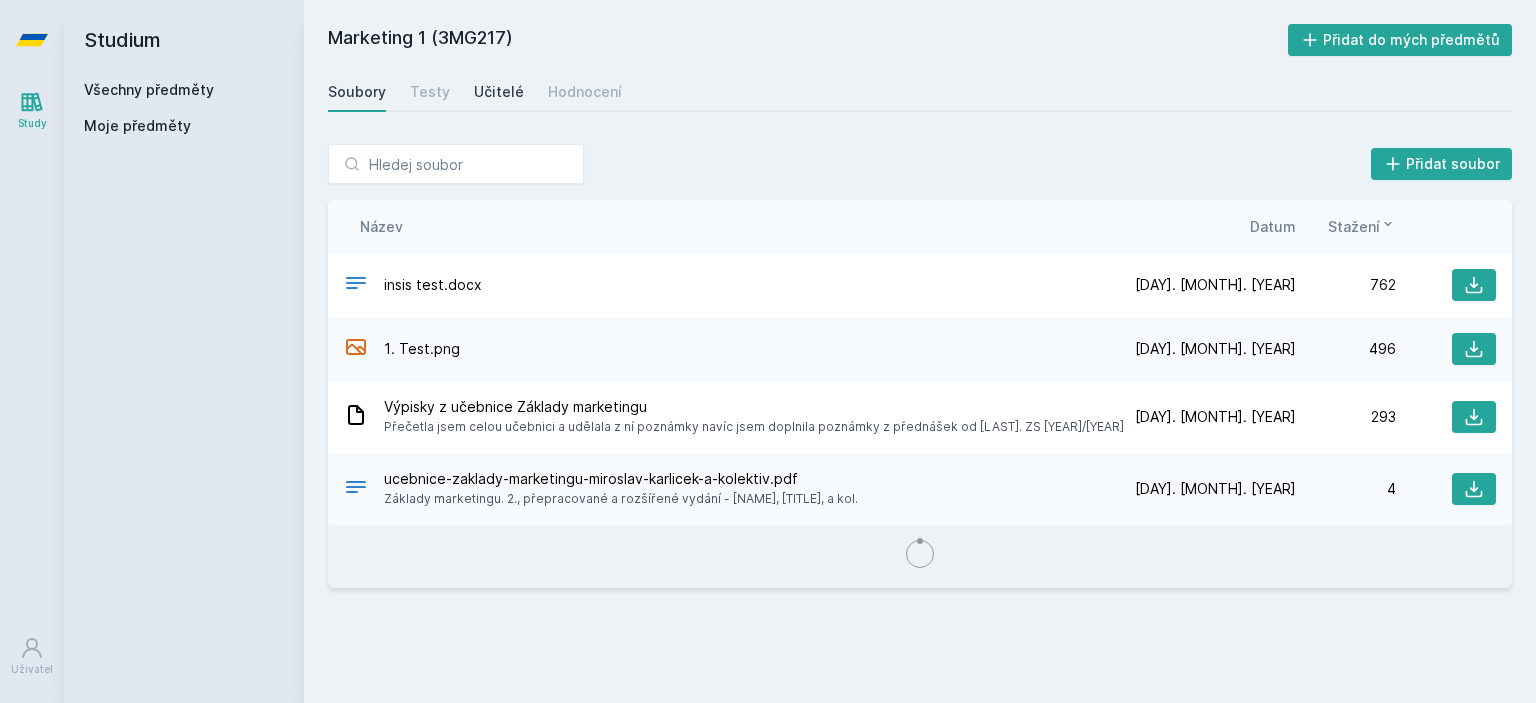 click on "Učitelé" at bounding box center (499, 92) 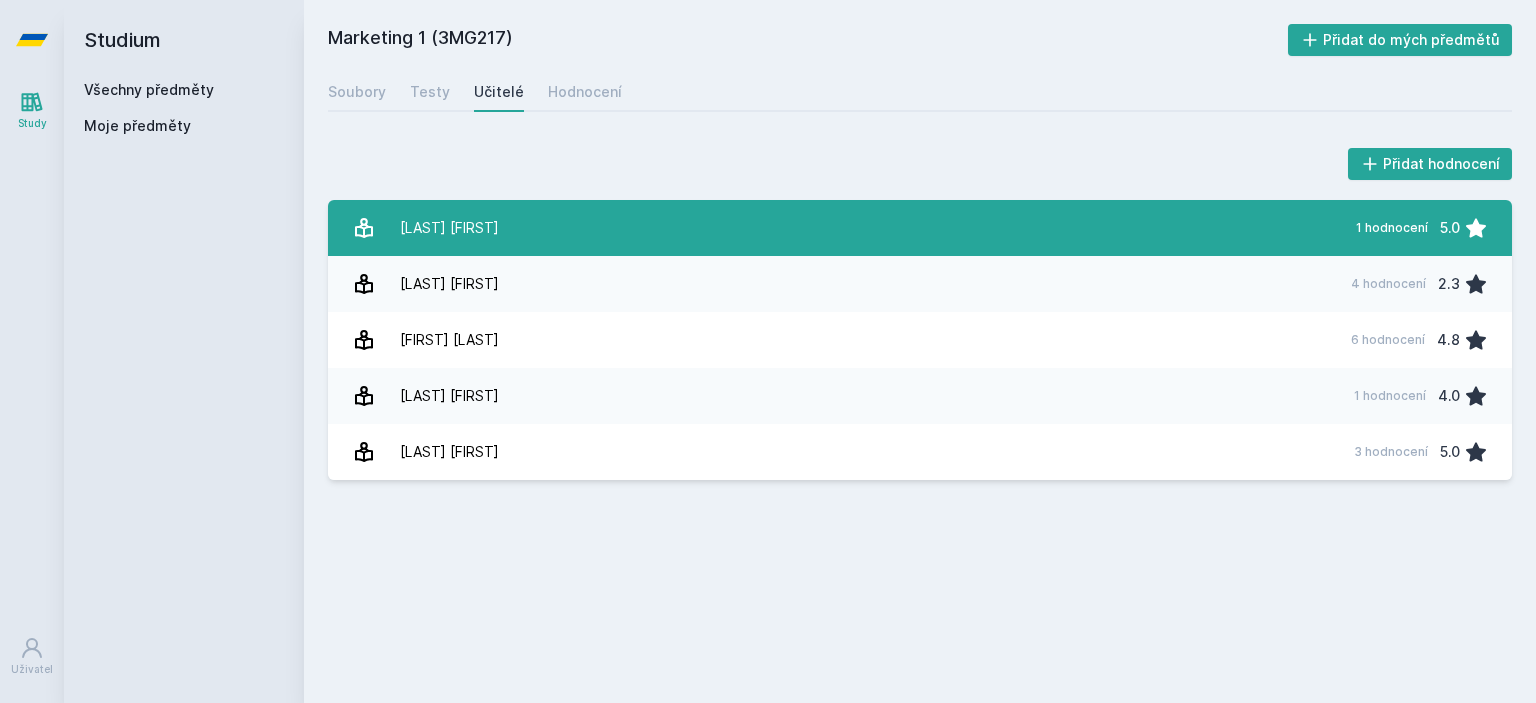 click on "[LAST] [FIRST]
1 hodnocení
[RATING]" at bounding box center (920, 228) 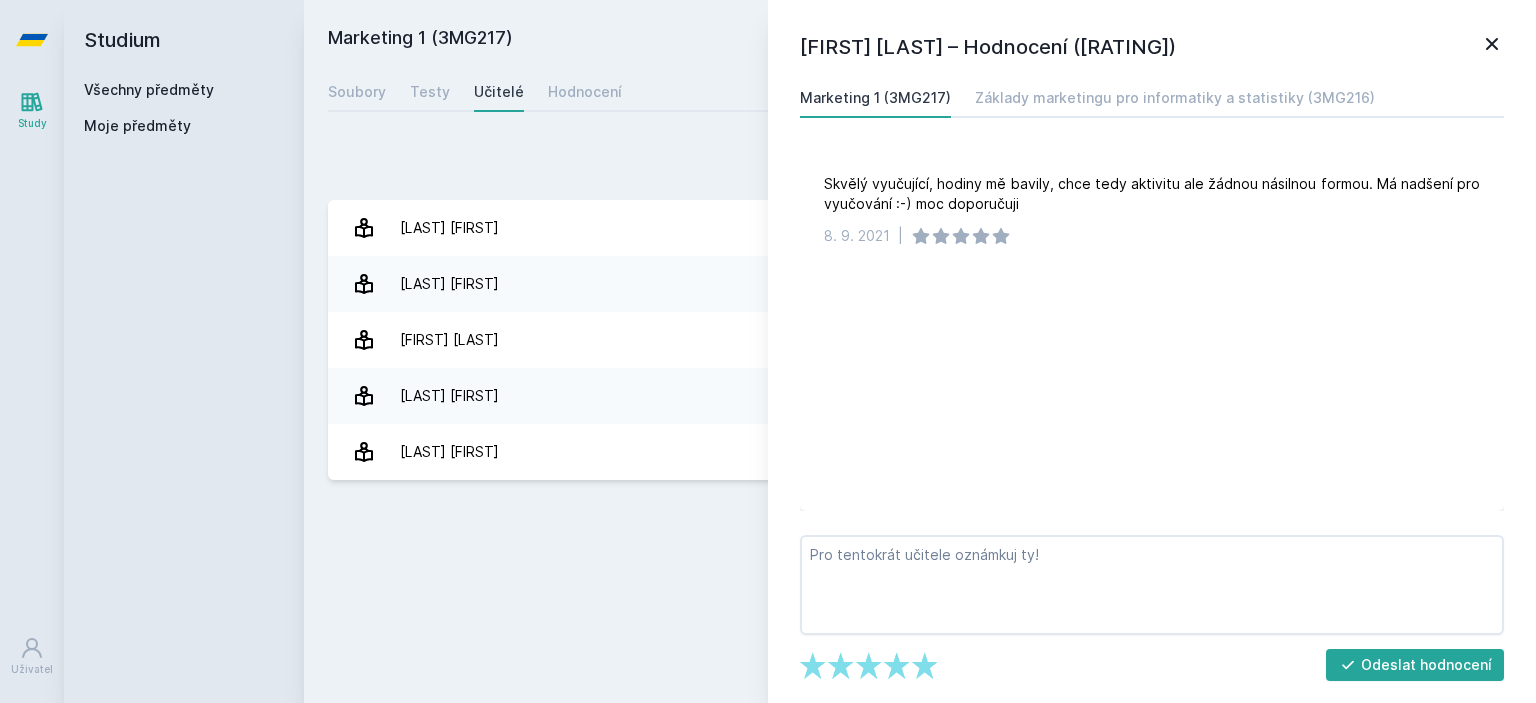 click 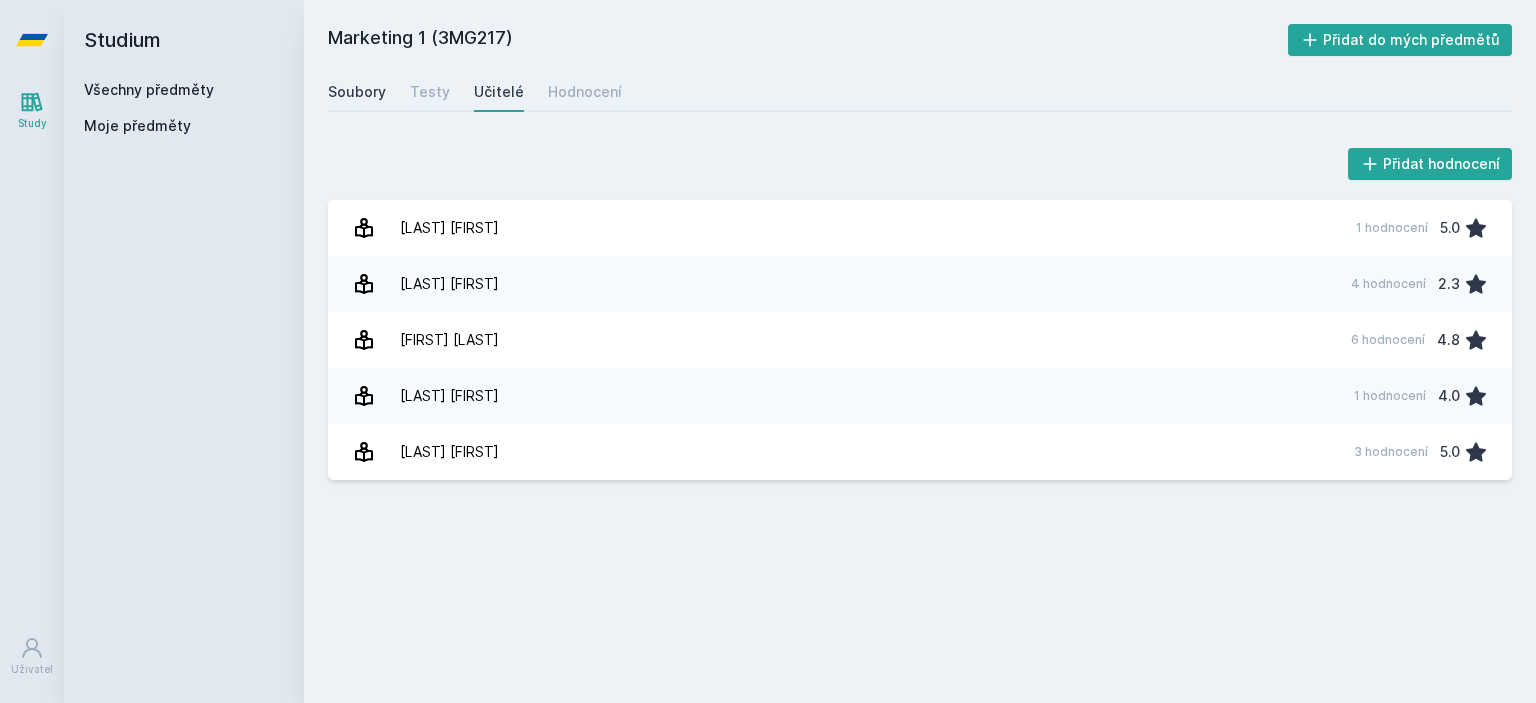 click on "Soubory" at bounding box center (357, 92) 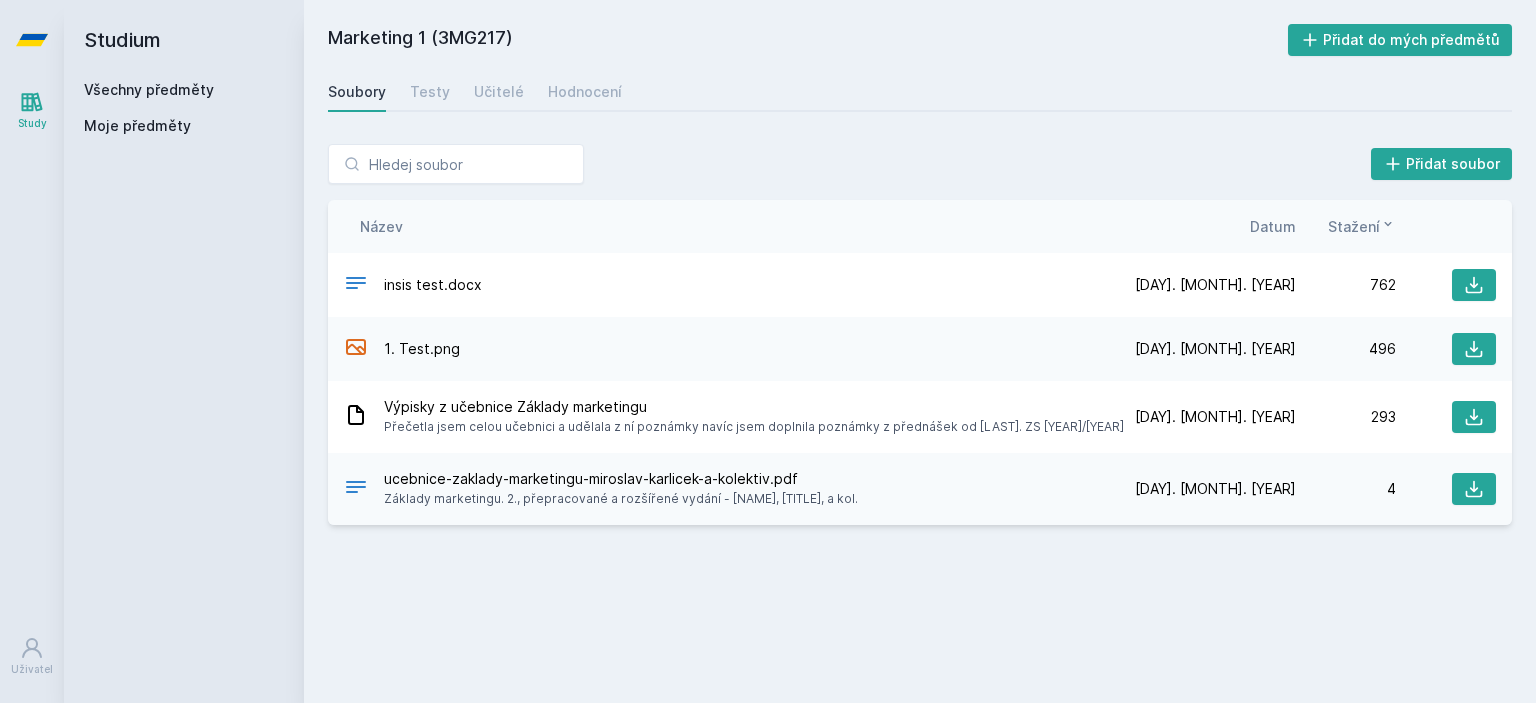 click on "Všechny předměty" at bounding box center (149, 89) 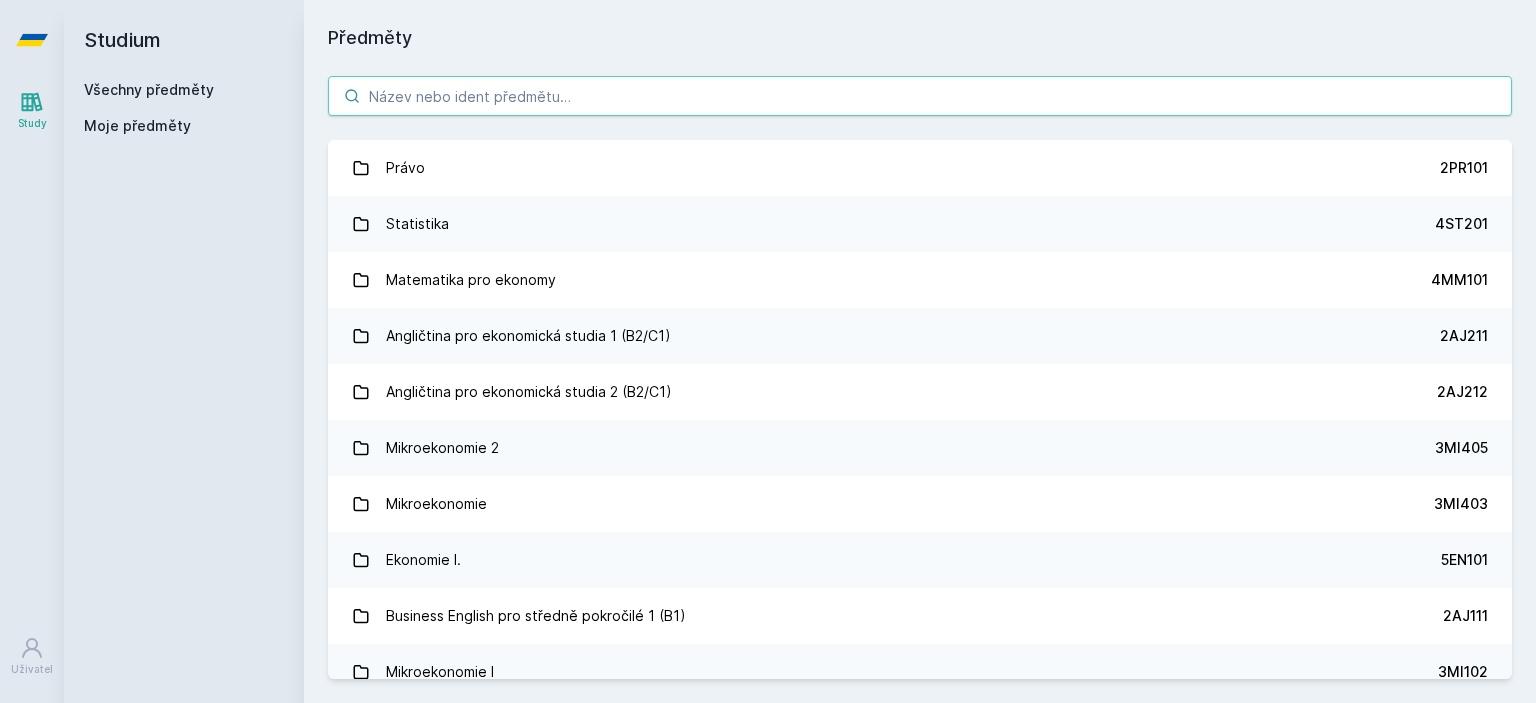 click at bounding box center (920, 96) 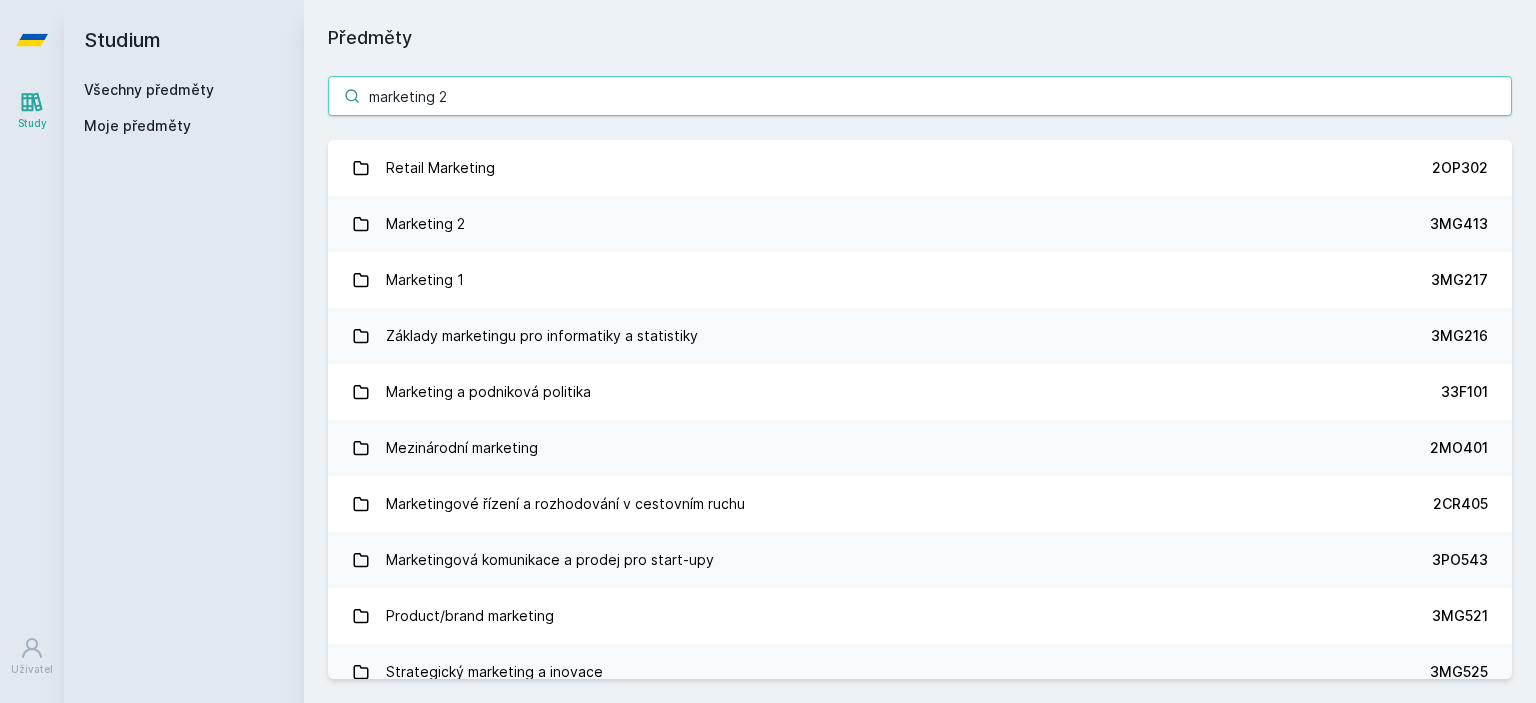 type on "marketing 2" 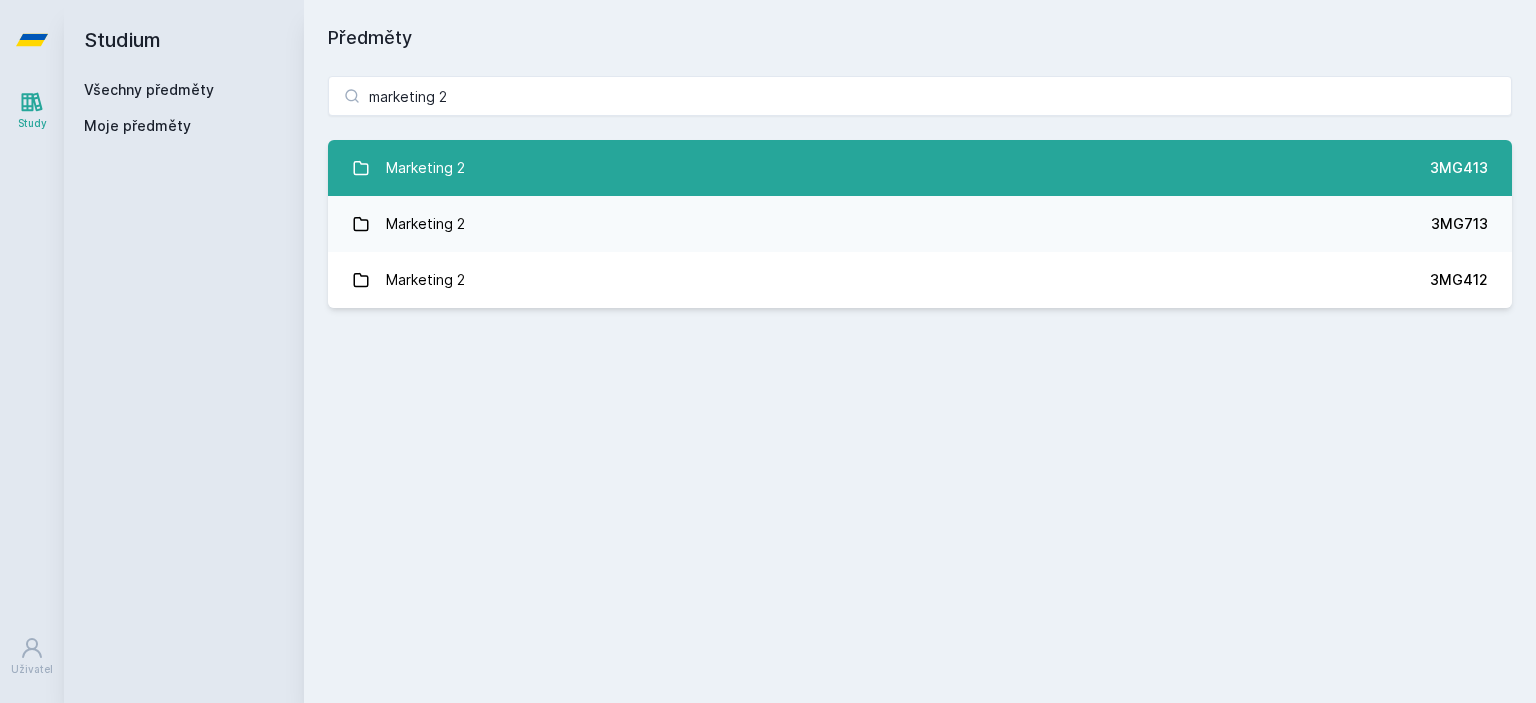 click on "Marketing 2   3MG413" at bounding box center (920, 168) 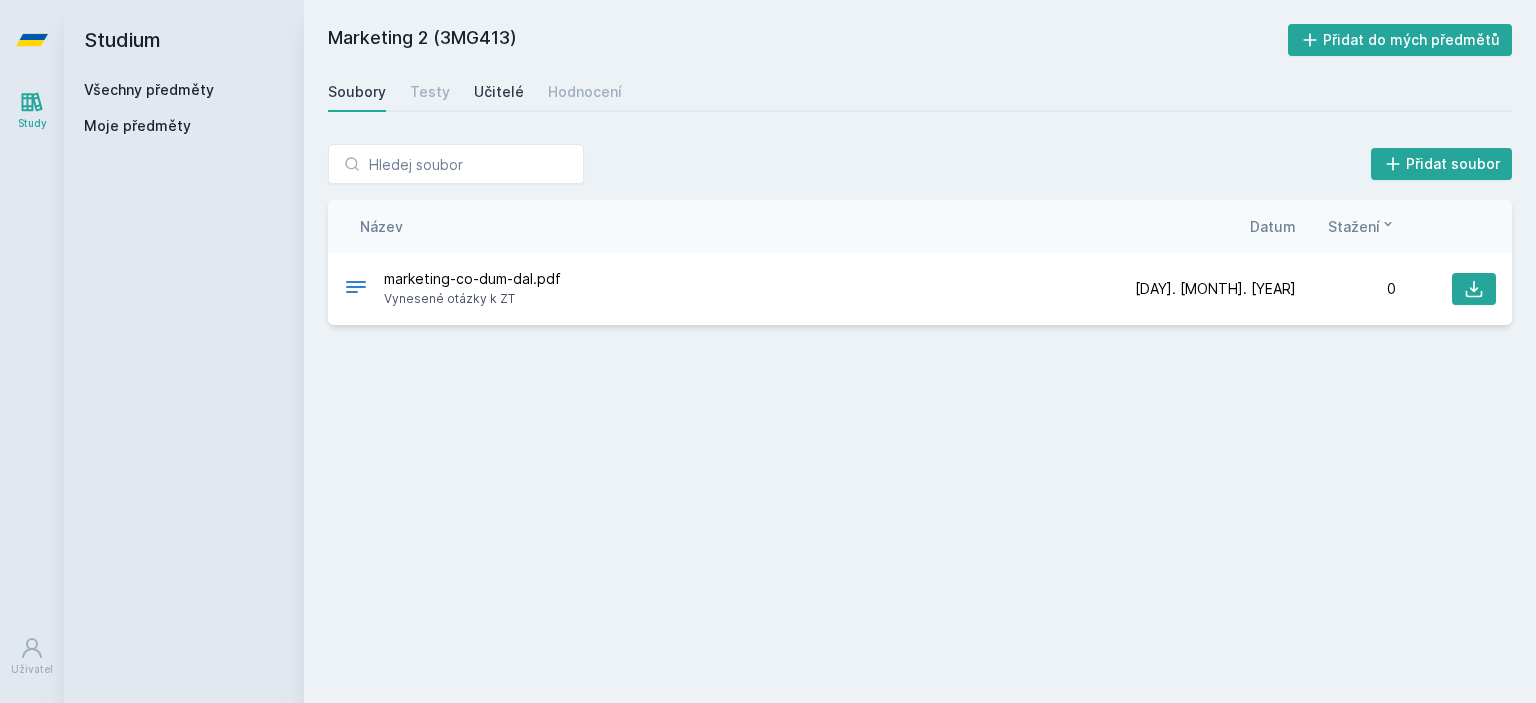 click on "Učitelé" at bounding box center (499, 92) 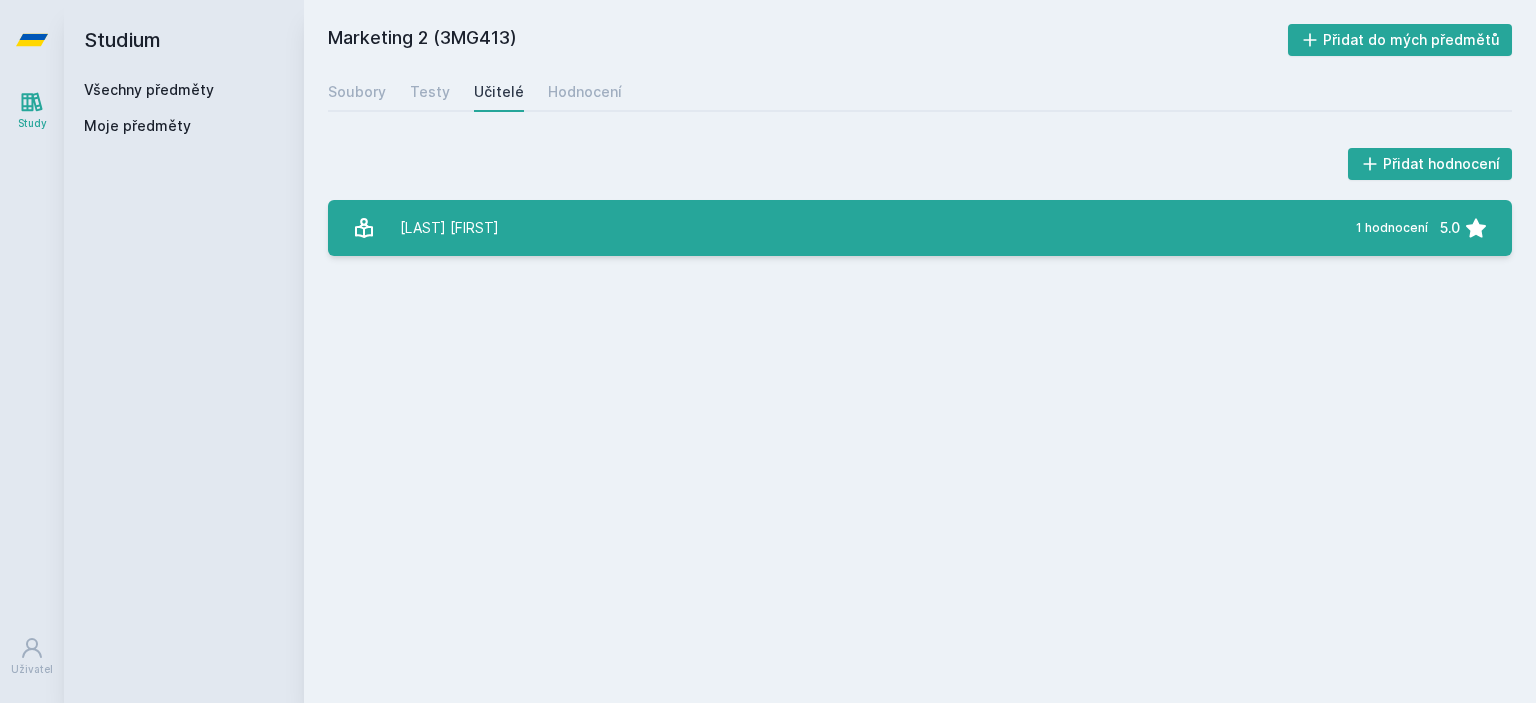click on "[LAST] [FIRST]" at bounding box center [449, 228] 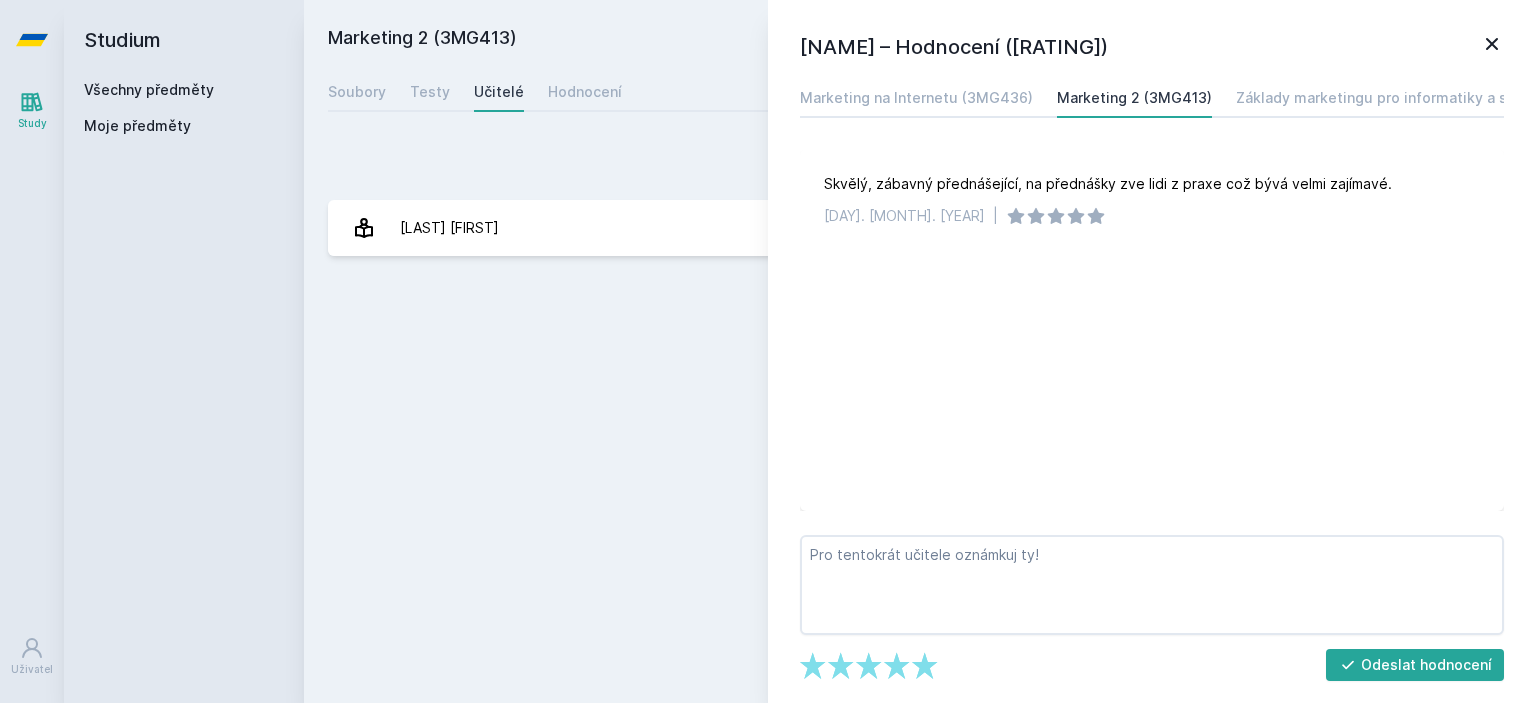 click 